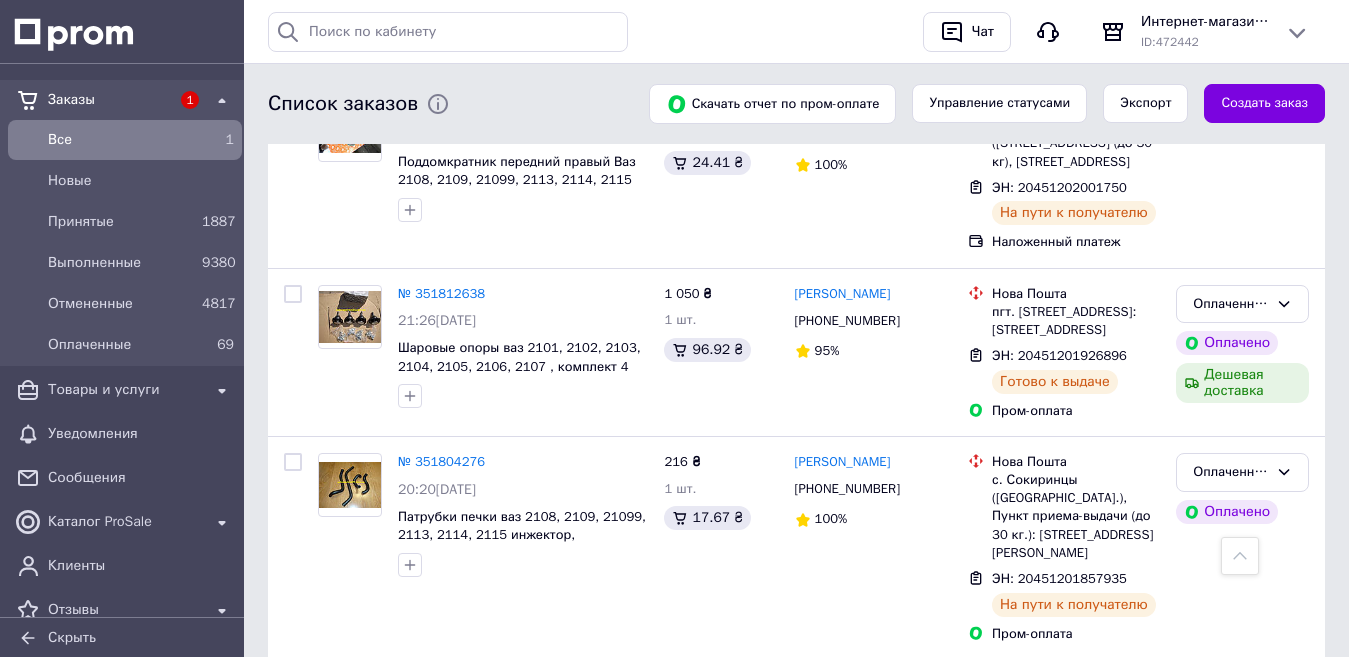 scroll, scrollTop: 3406, scrollLeft: 0, axis: vertical 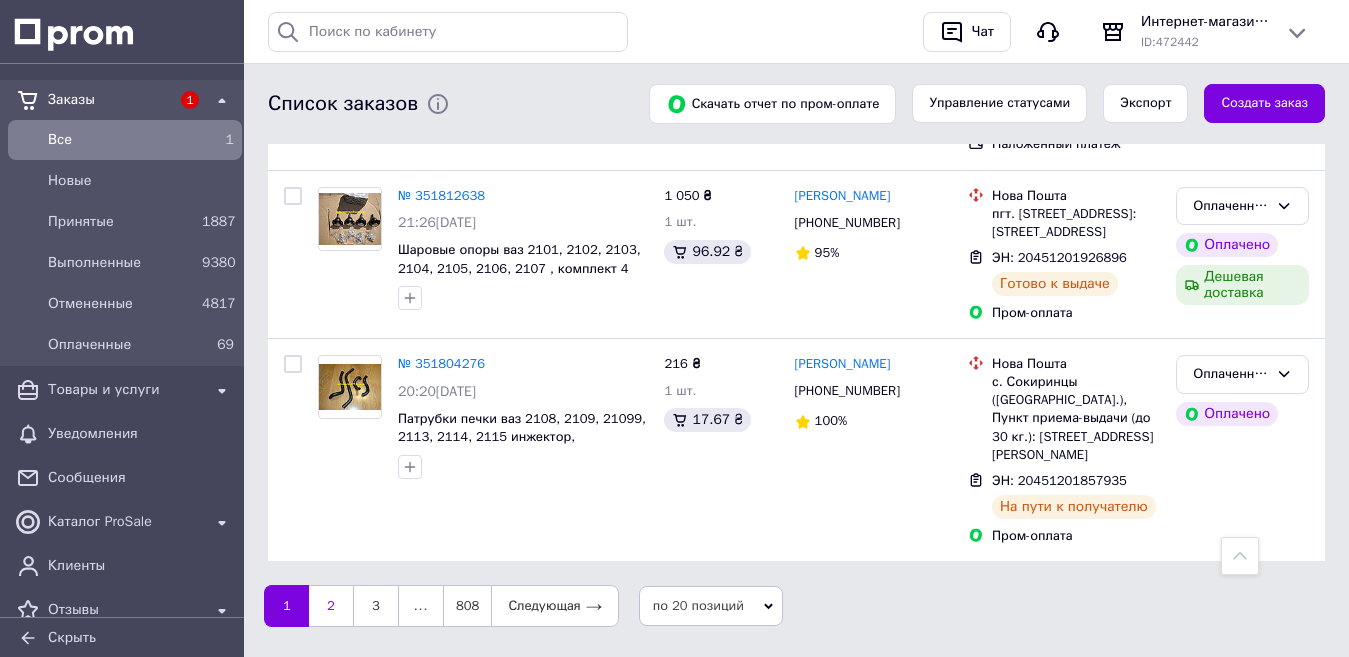 click on "2" at bounding box center [331, 606] 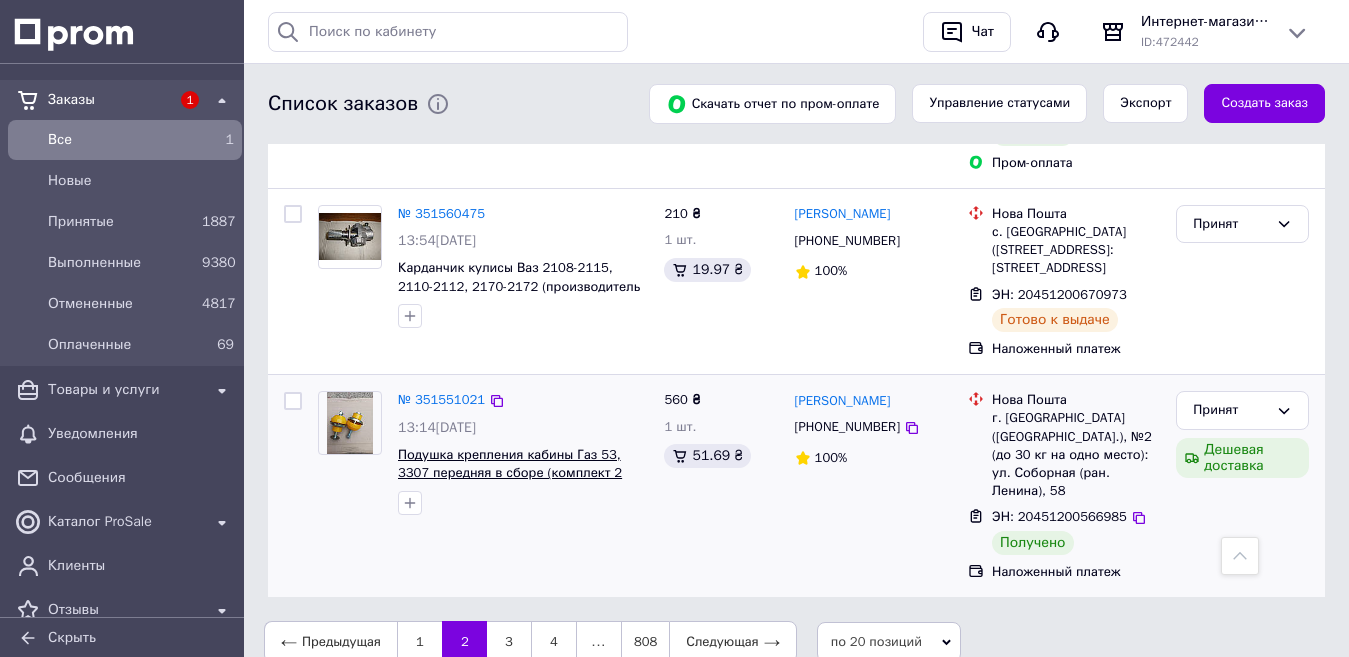 scroll, scrollTop: 3460, scrollLeft: 0, axis: vertical 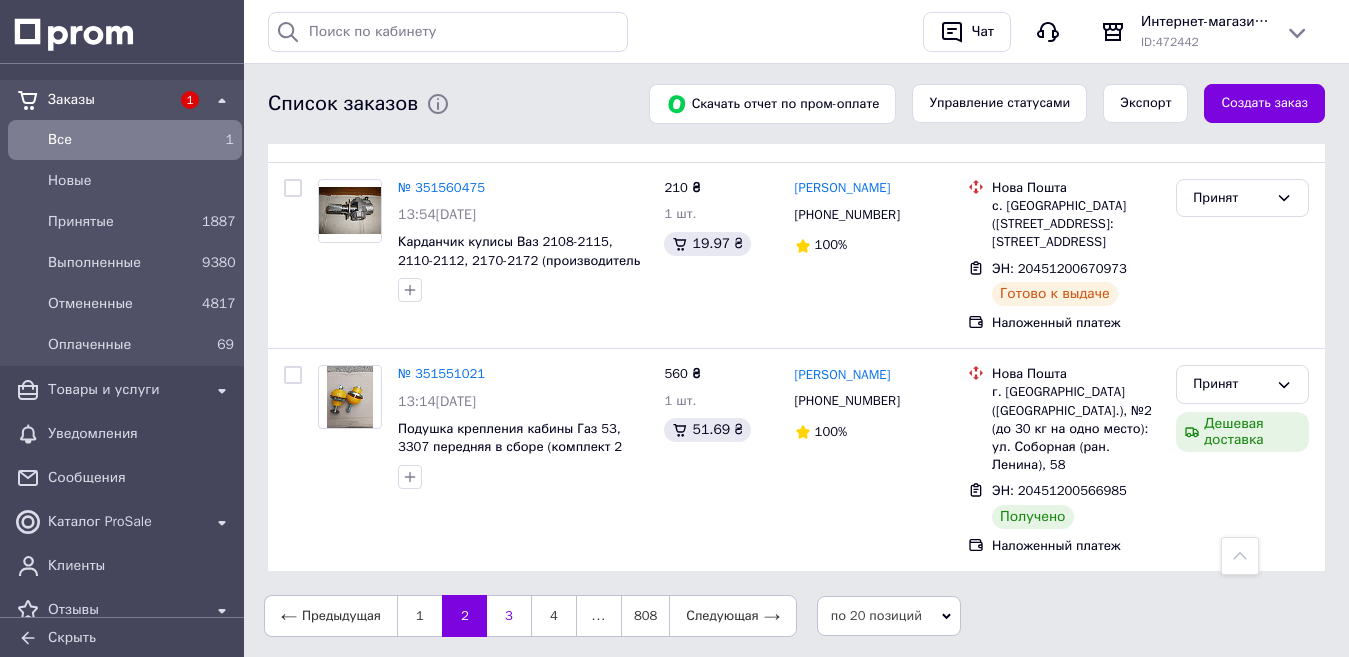 click on "3" at bounding box center [509, 616] 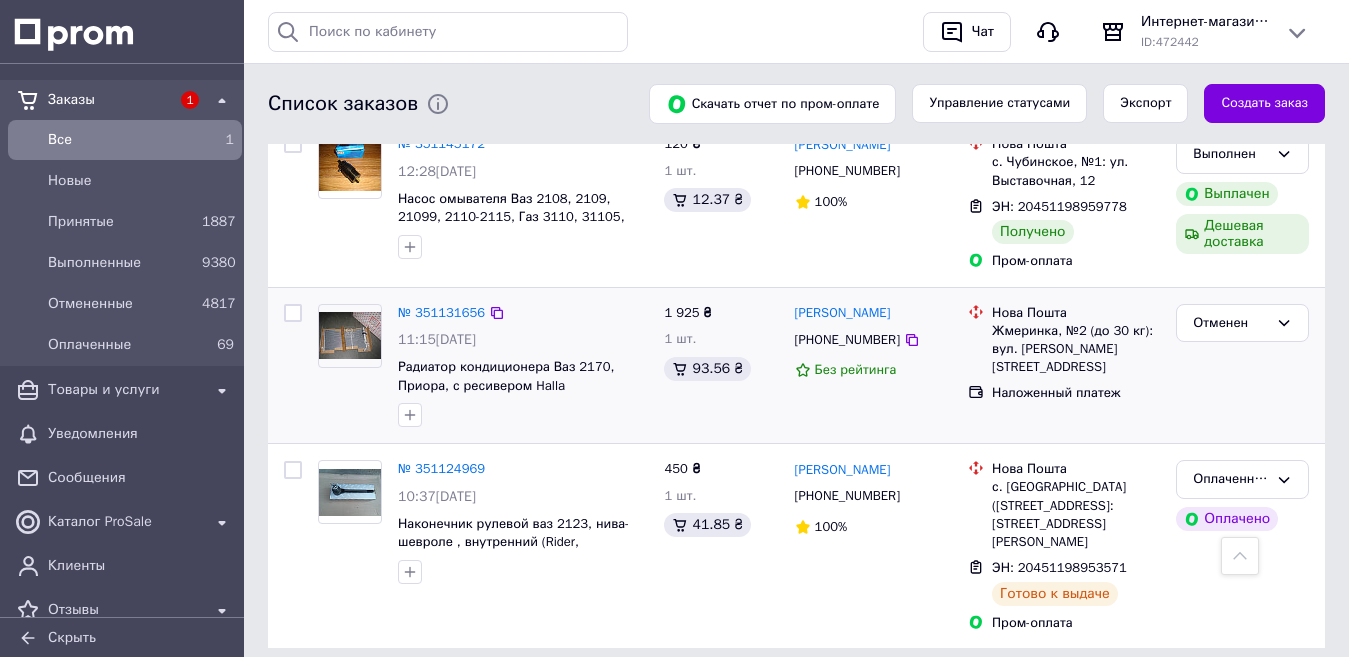 scroll, scrollTop: 3620, scrollLeft: 0, axis: vertical 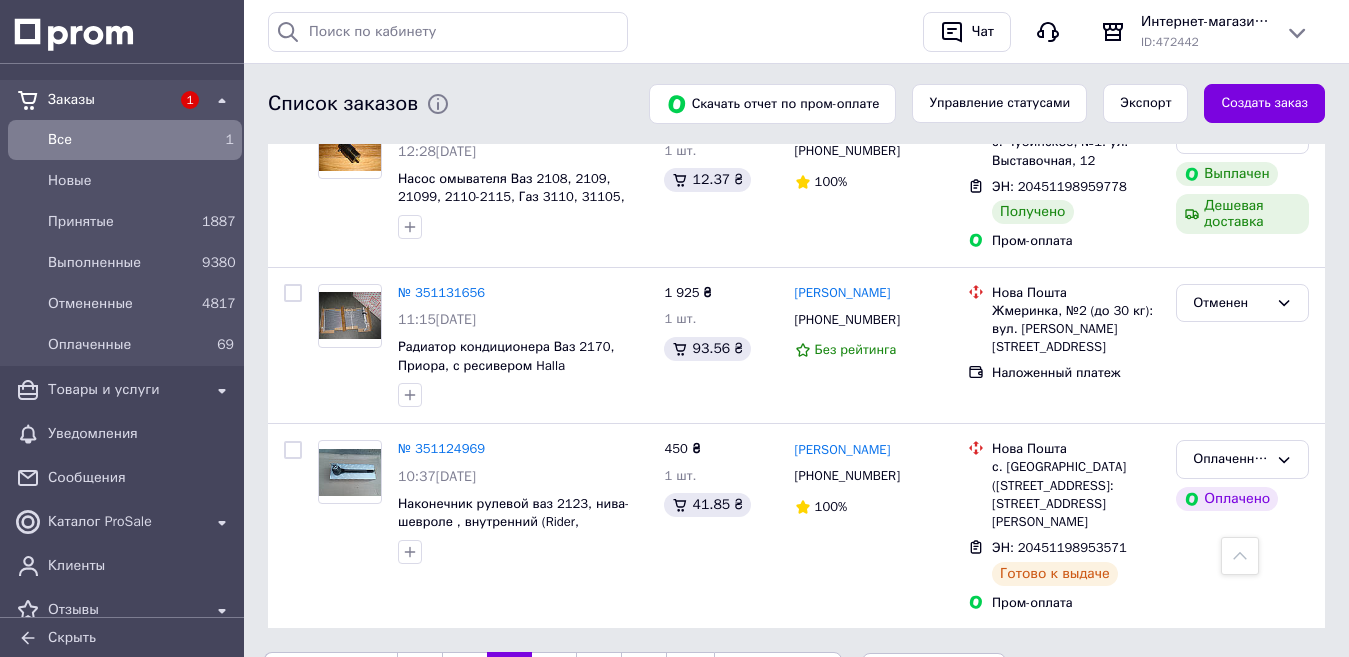 click on "4" at bounding box center [554, 673] 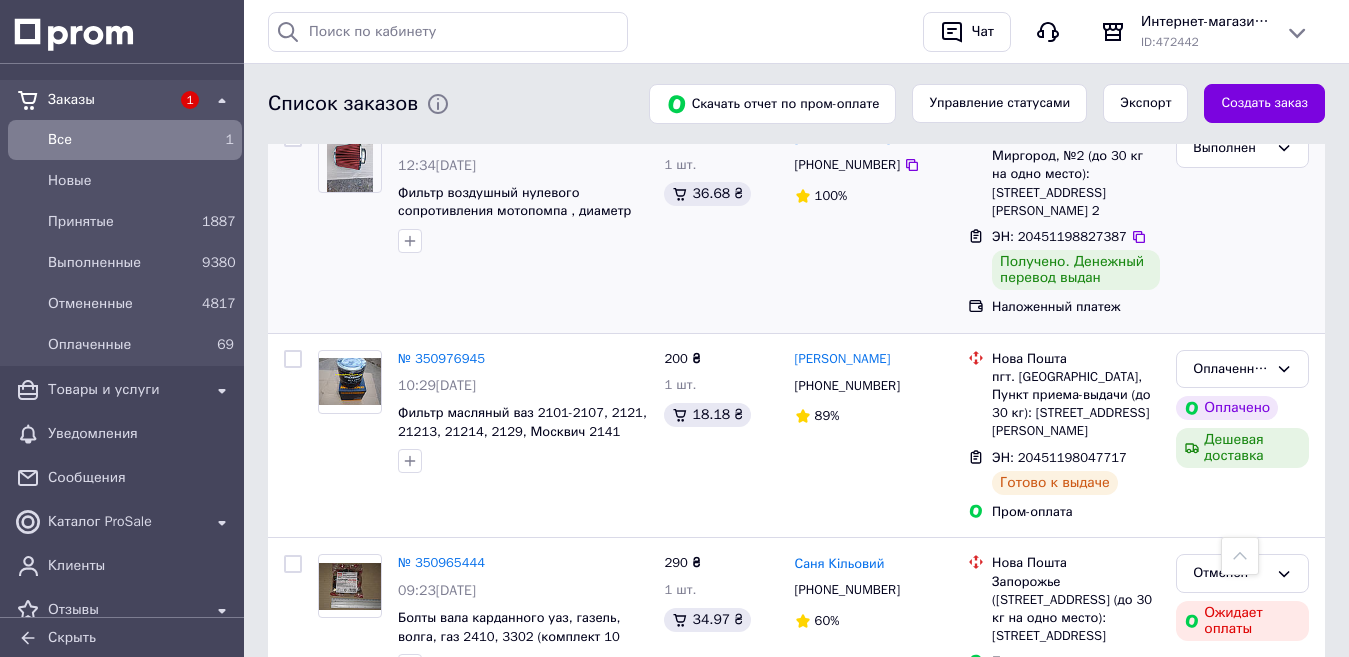 scroll, scrollTop: 2200, scrollLeft: 0, axis: vertical 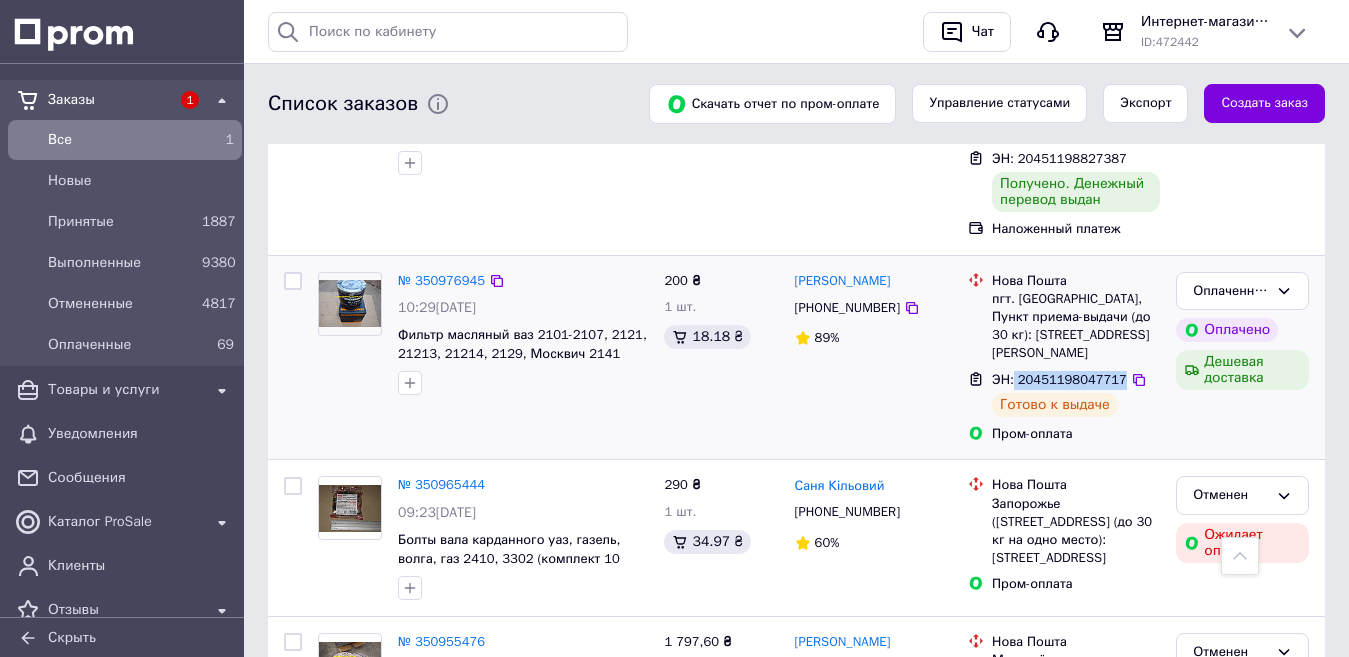 drag, startPoint x: 1114, startPoint y: 316, endPoint x: 1013, endPoint y: 317, distance: 101.00495 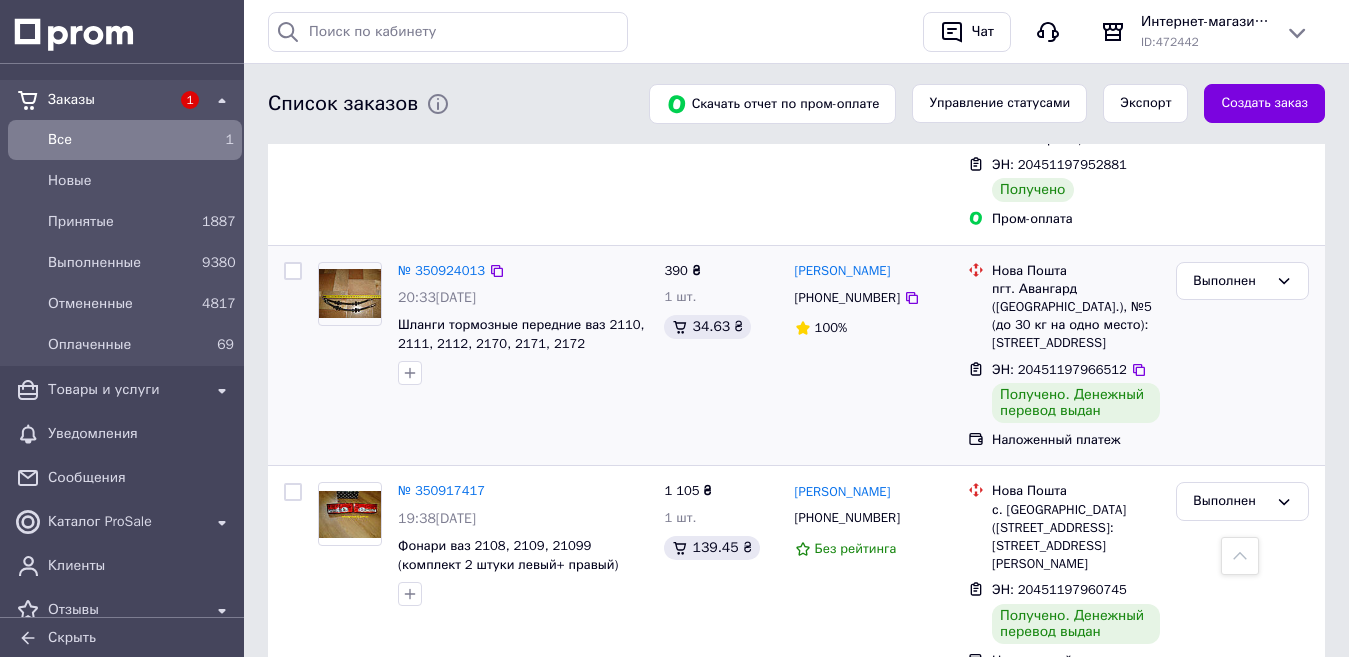 scroll, scrollTop: 3000, scrollLeft: 0, axis: vertical 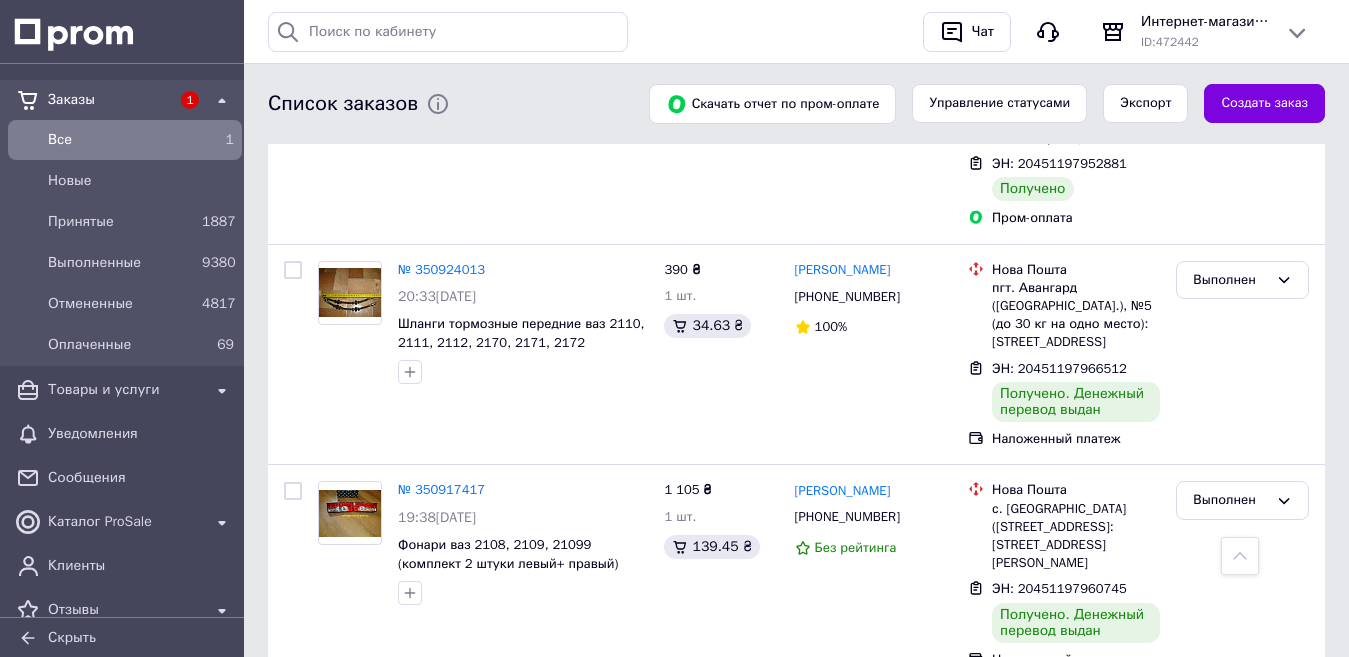 click on "Все" at bounding box center (121, 140) 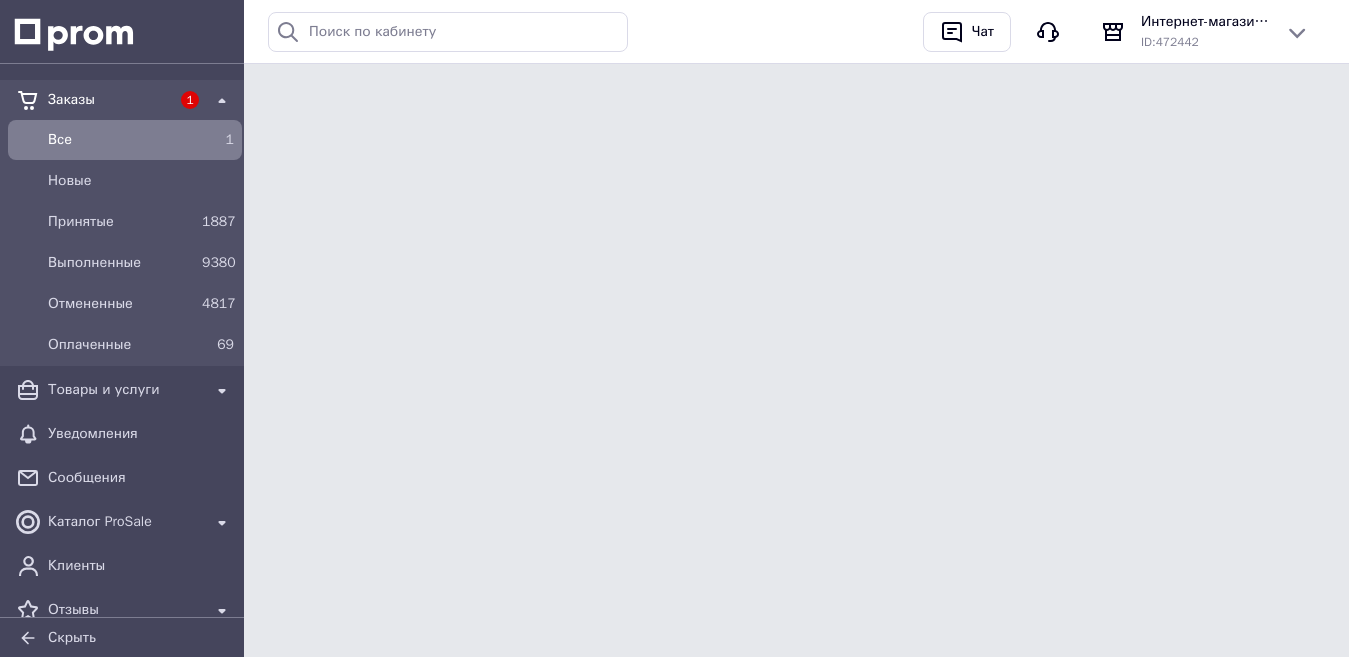 scroll, scrollTop: 0, scrollLeft: 0, axis: both 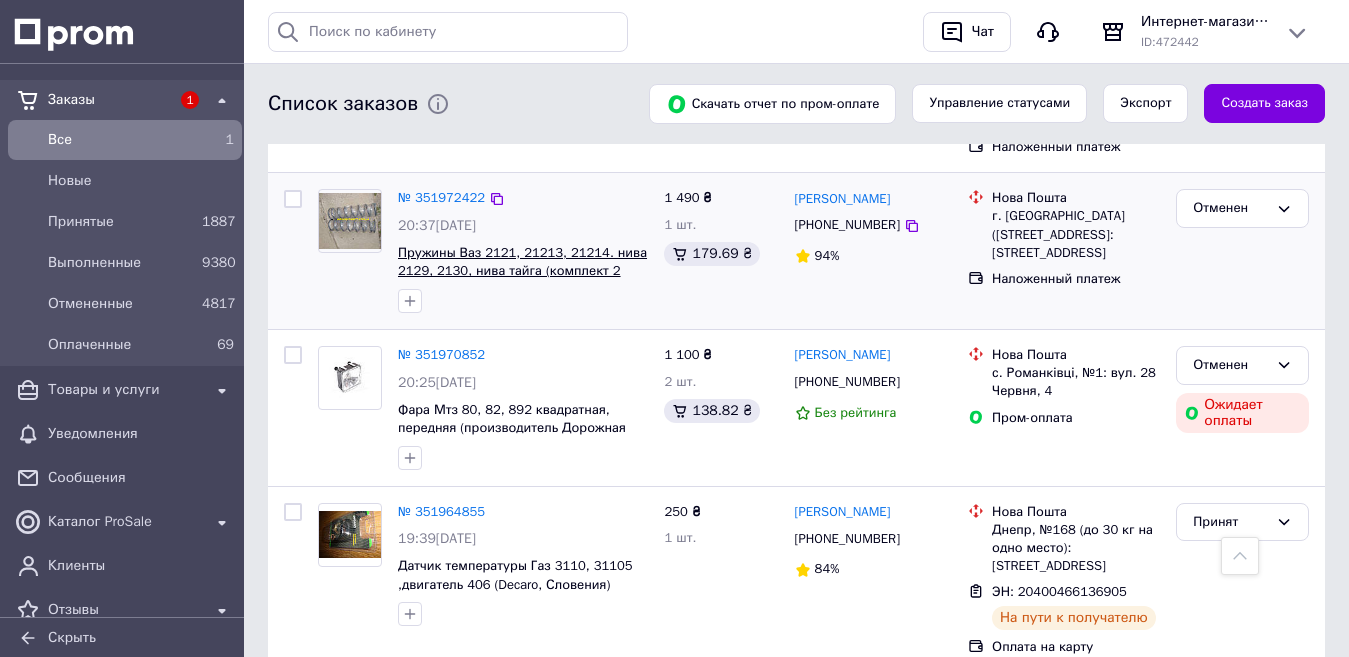 click on "Пружины Ваз 2121, 21213, 21214. нива 2129, 2130, нива тайга (комплект 2 штуки) задние, Rider, [GEOGRAPHIC_DATA]" at bounding box center [522, 280] 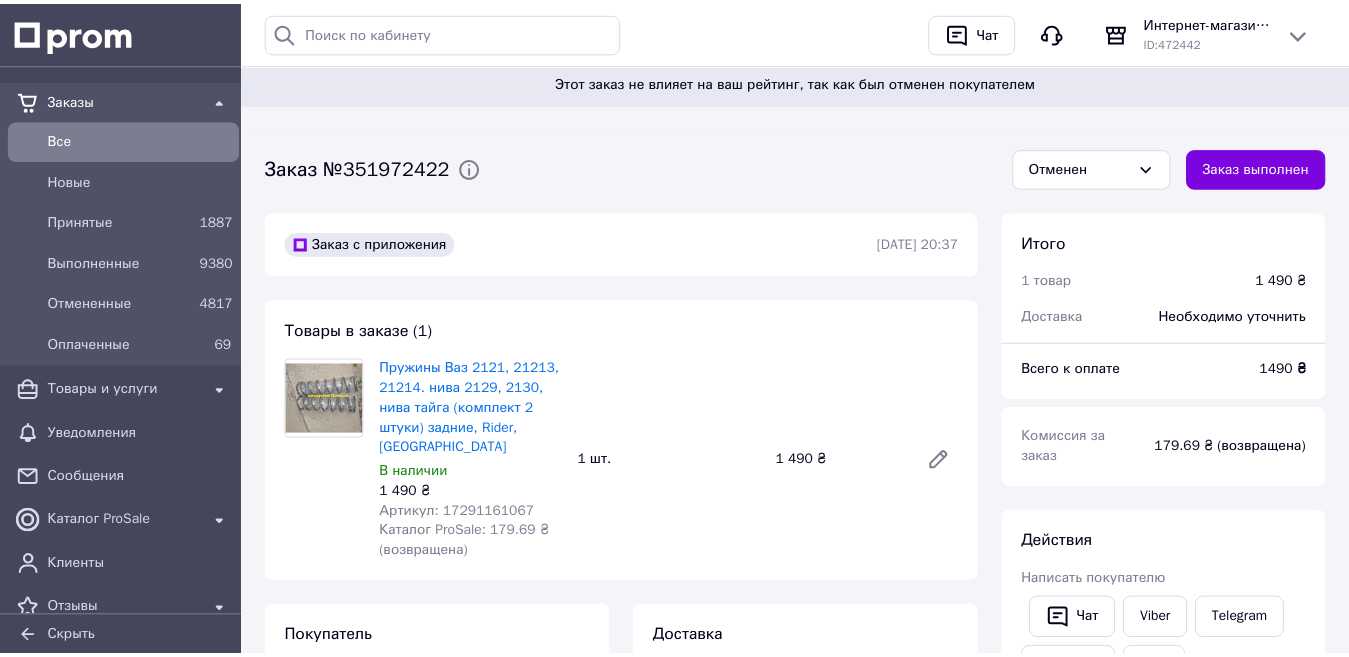 scroll, scrollTop: 0, scrollLeft: 0, axis: both 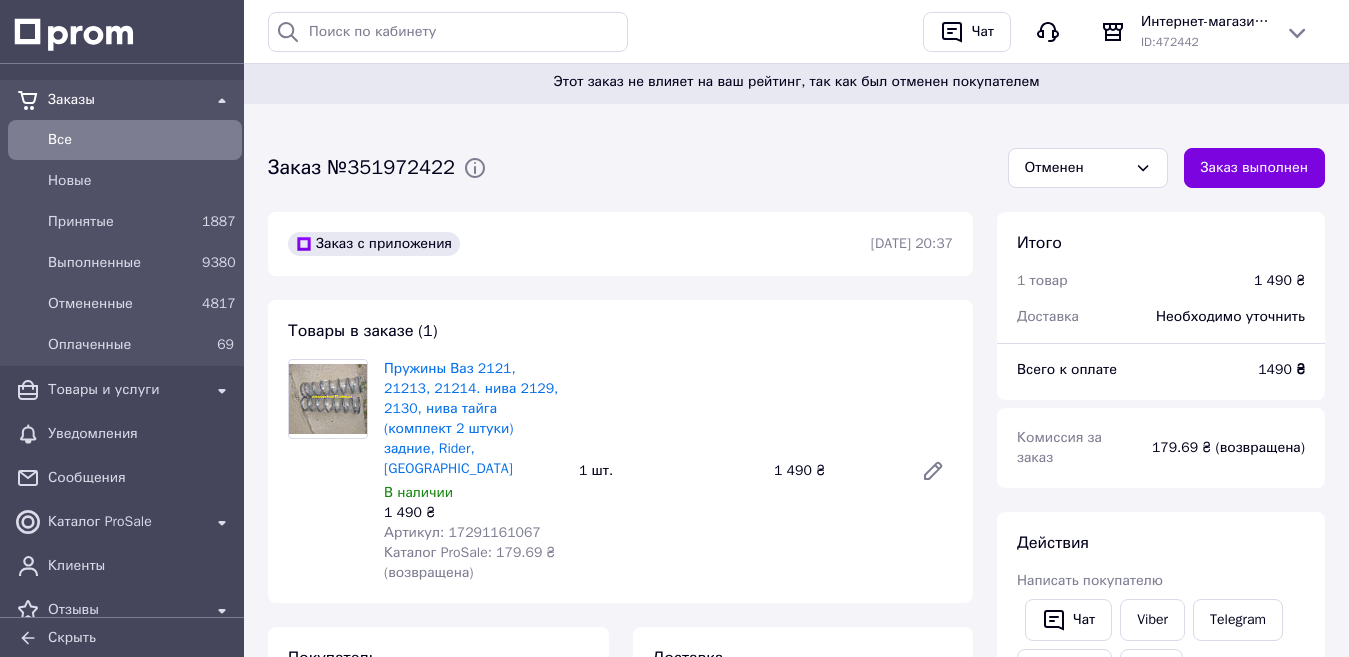 click on "Все" at bounding box center (141, 140) 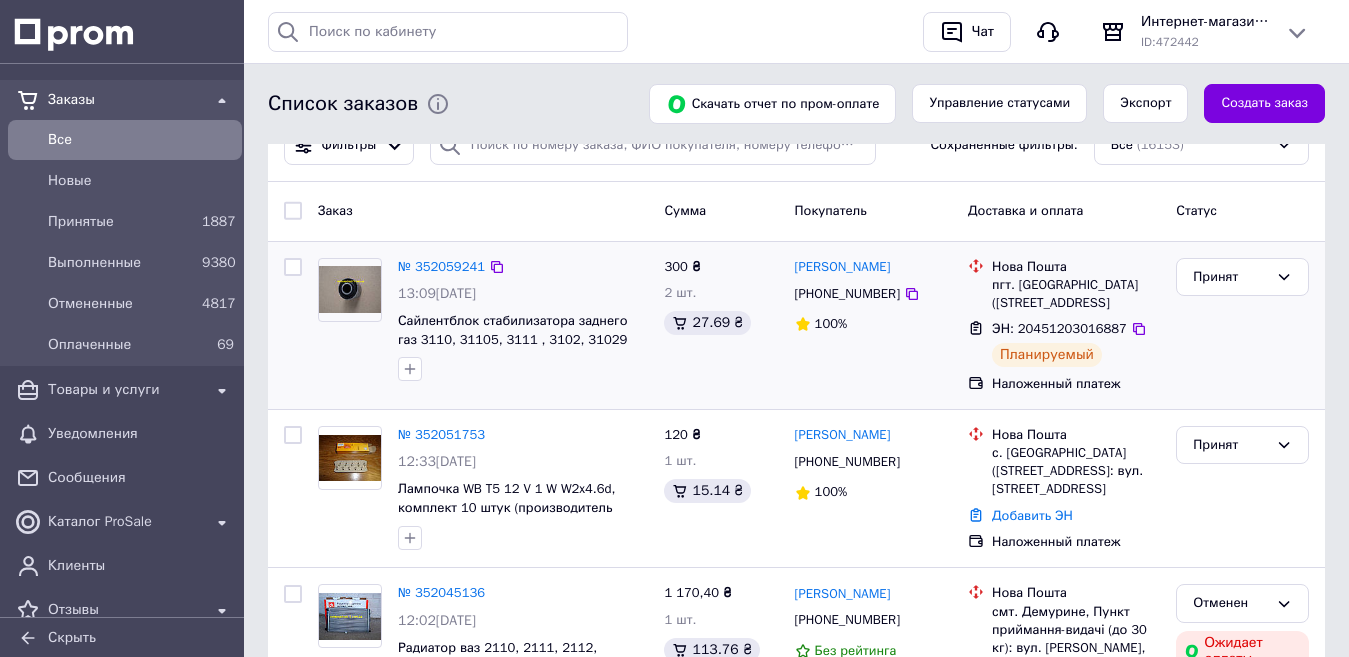 scroll, scrollTop: 0, scrollLeft: 0, axis: both 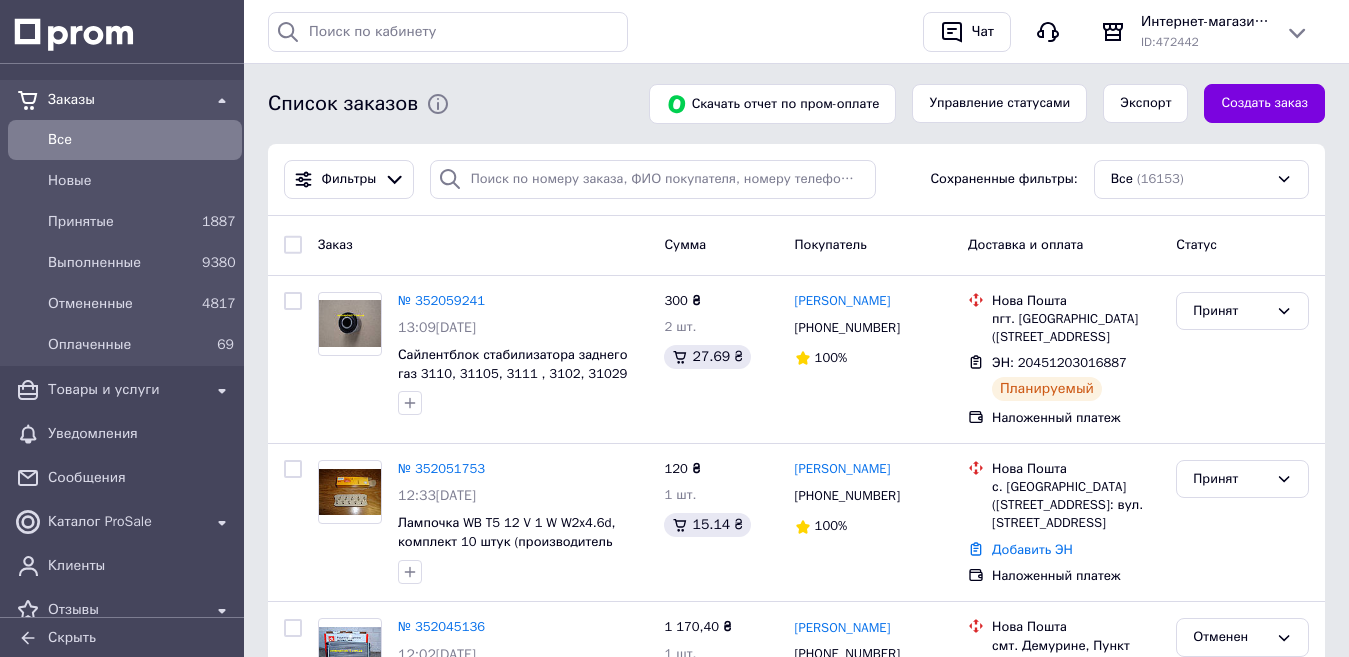 drag, startPoint x: 109, startPoint y: 433, endPoint x: 587, endPoint y: 193, distance: 534.8682 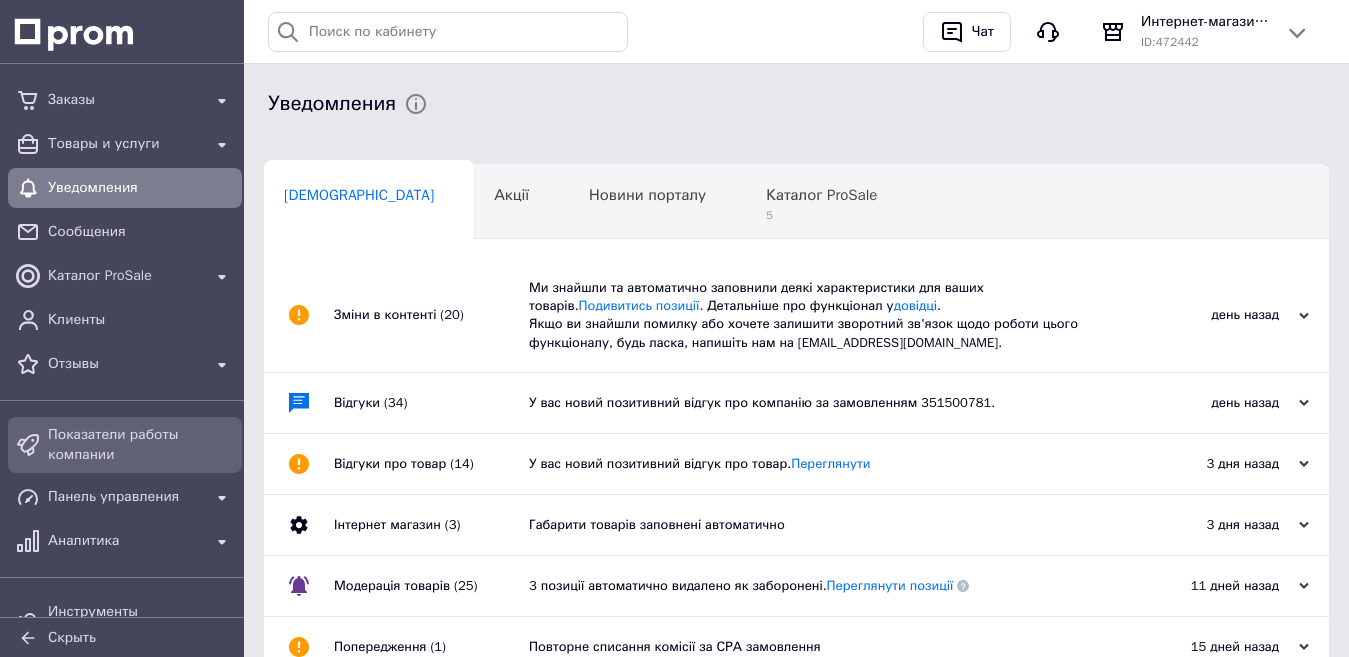 click on "Показатели работы компании" at bounding box center [141, 445] 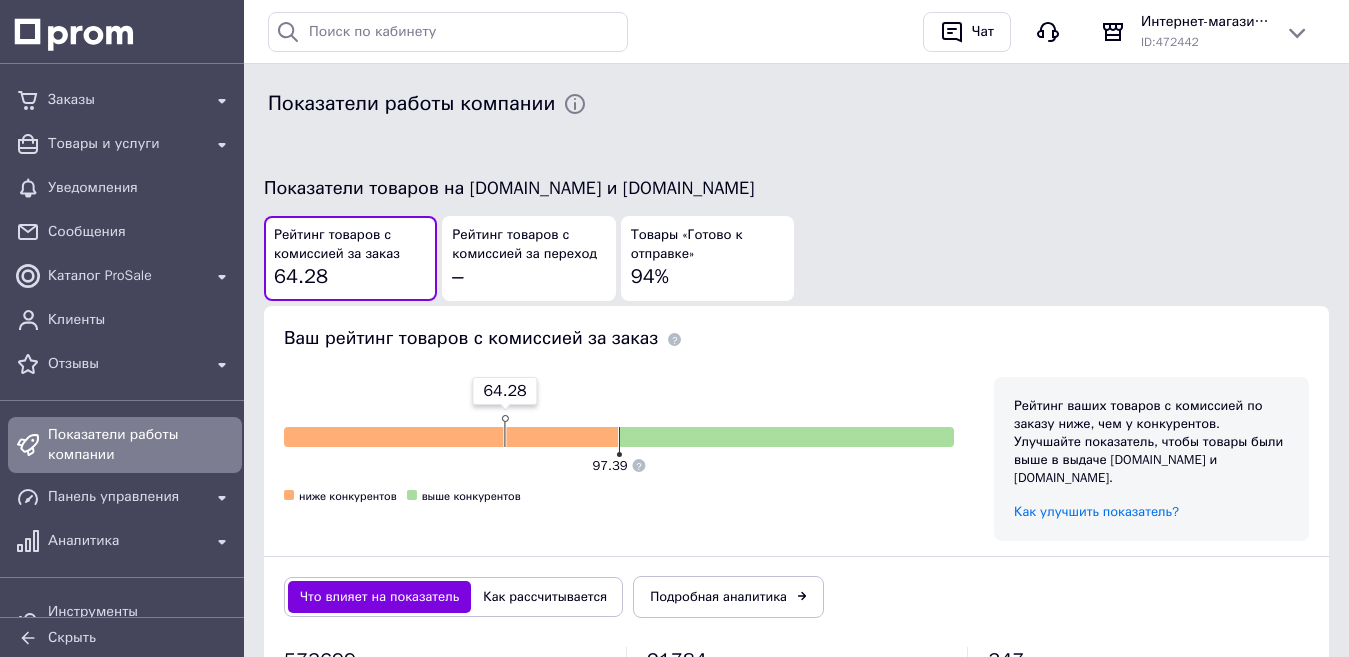 scroll, scrollTop: 1200, scrollLeft: 0, axis: vertical 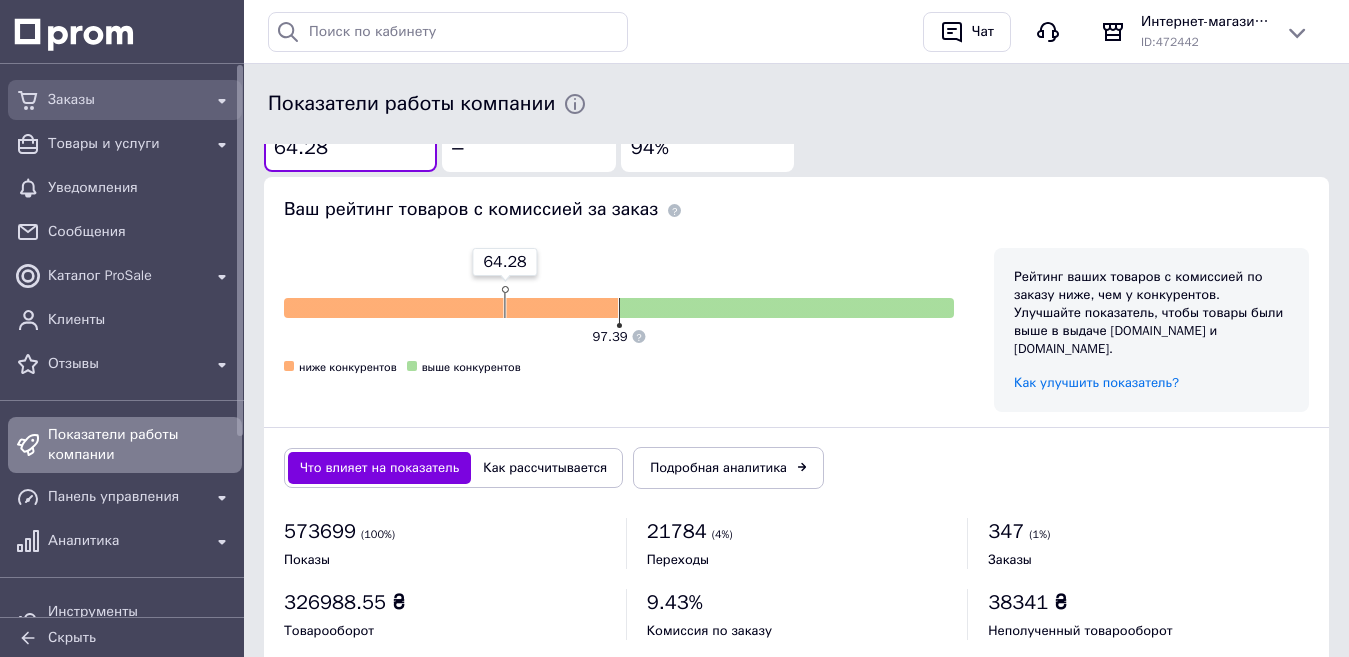 click on "Заказы" at bounding box center (125, 100) 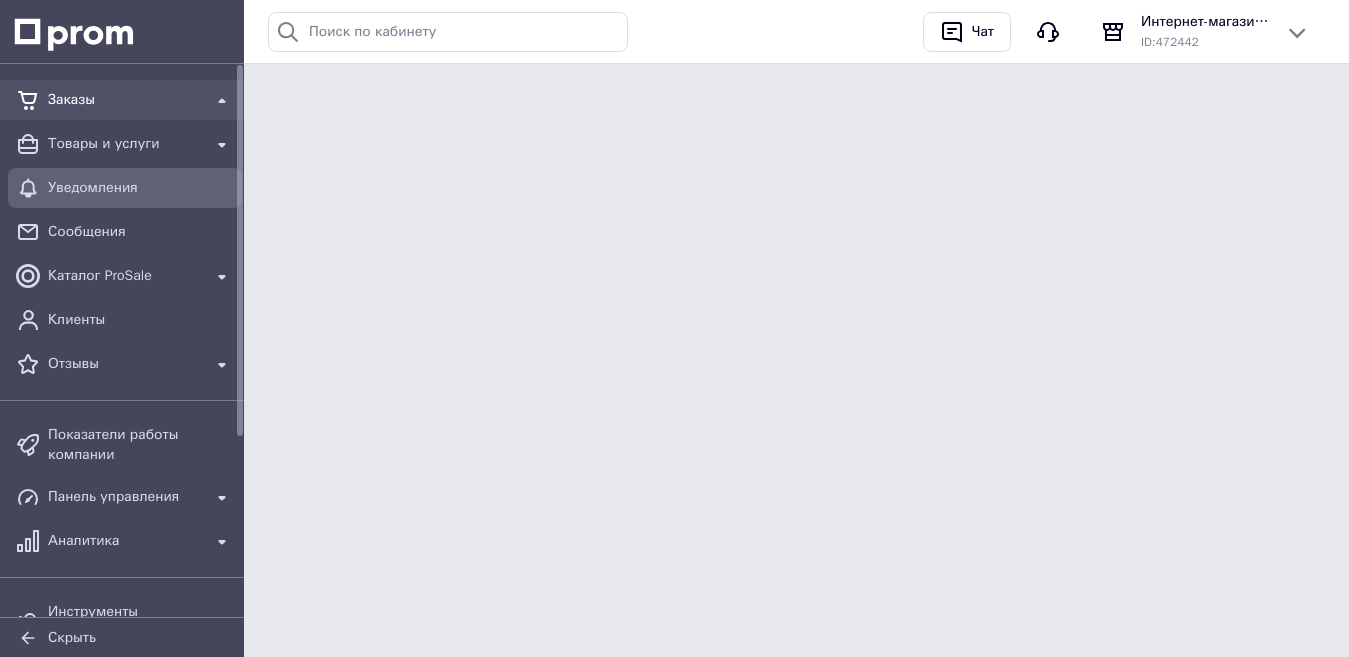 scroll, scrollTop: 0, scrollLeft: 0, axis: both 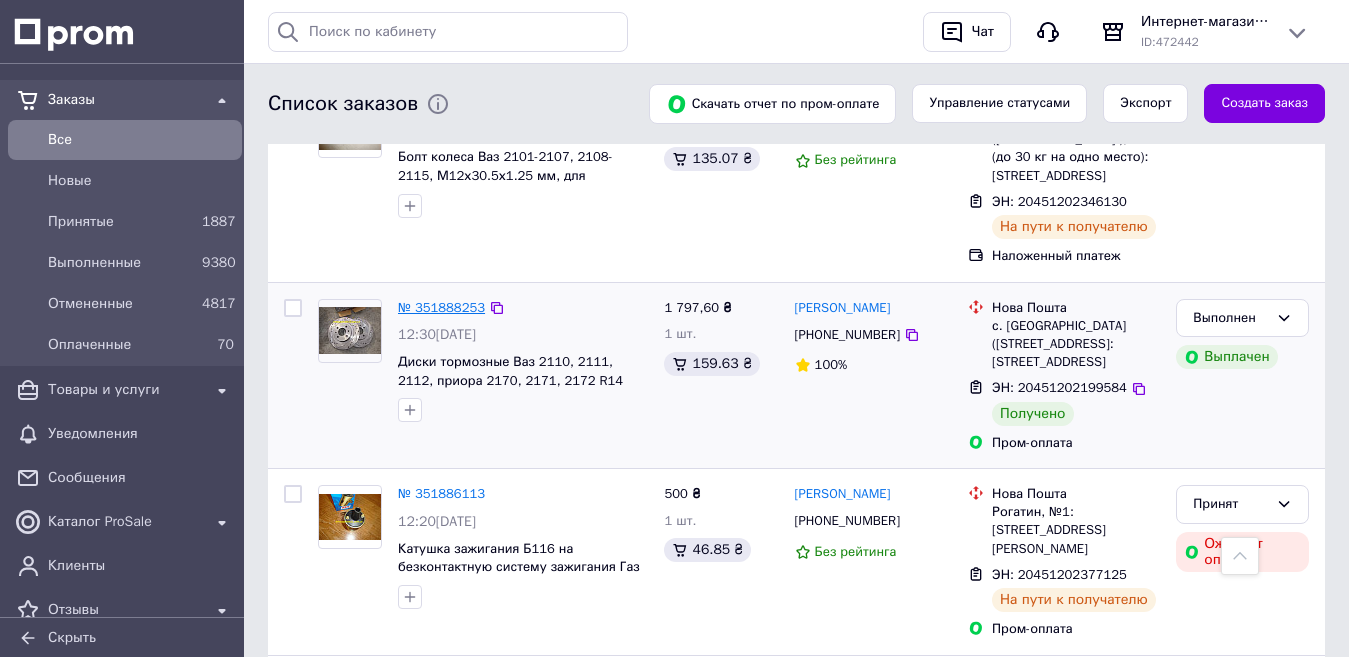 click on "№ 351888253" at bounding box center (441, 307) 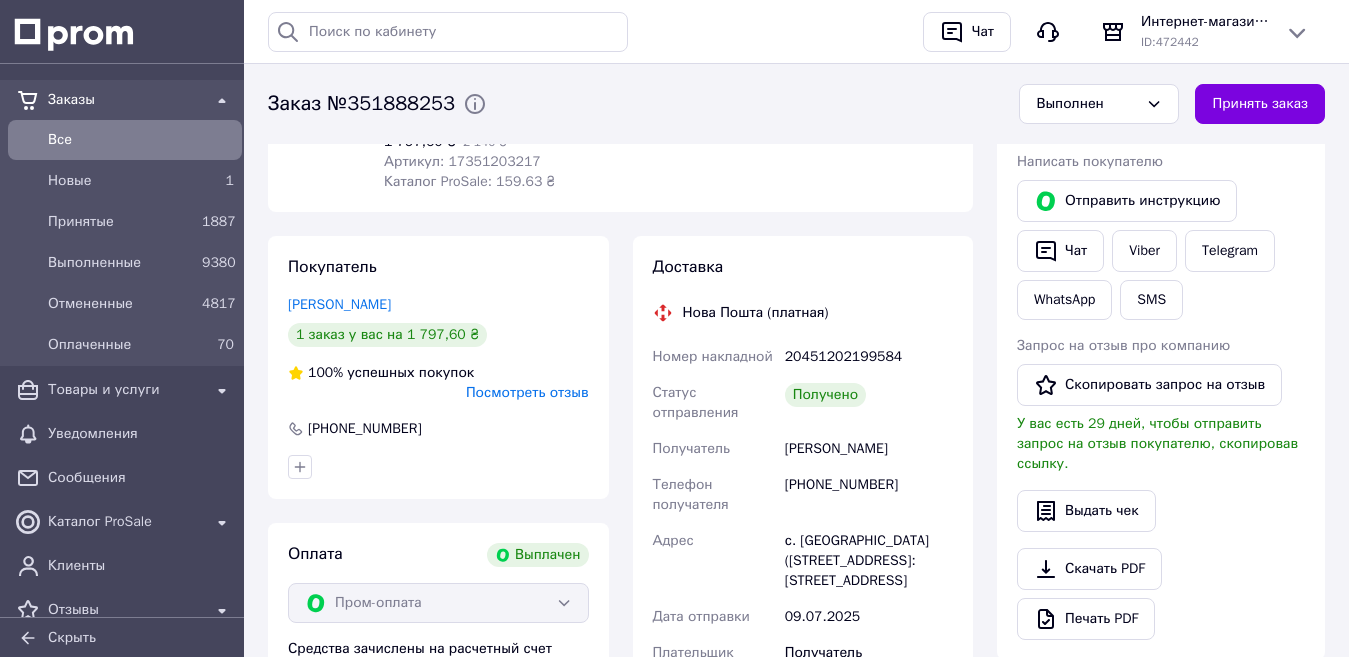 scroll, scrollTop: 312, scrollLeft: 0, axis: vertical 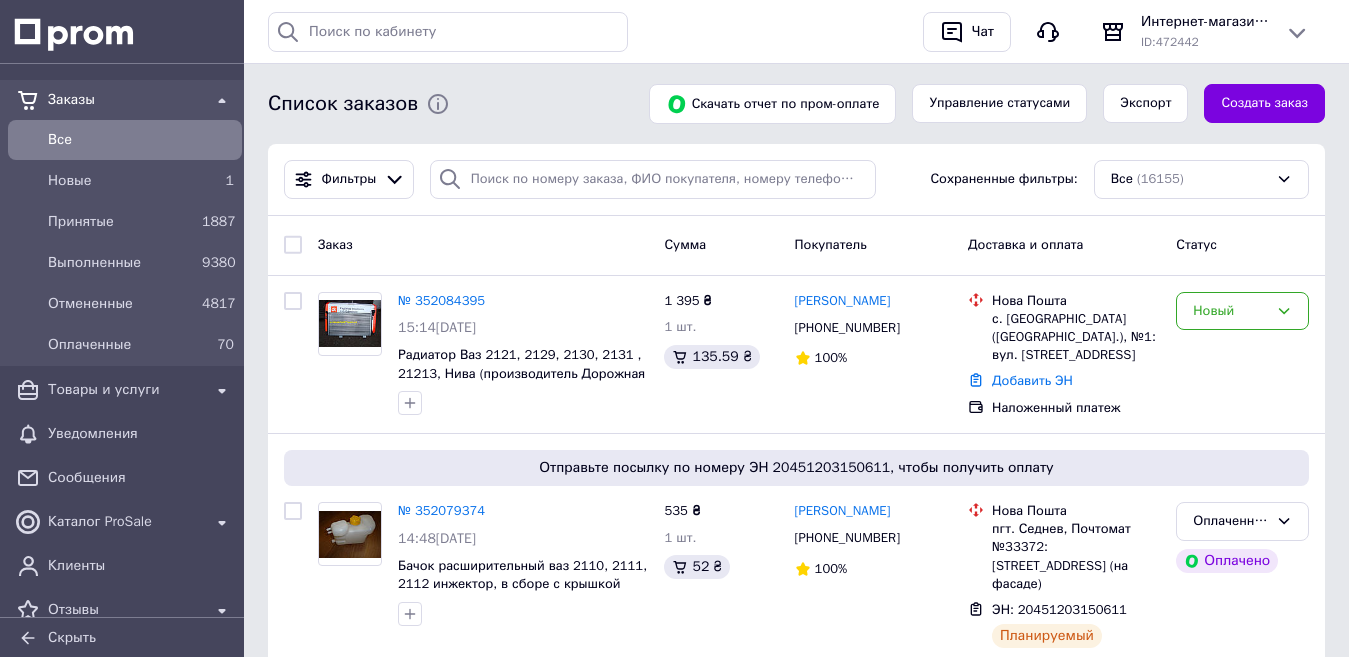 drag, startPoint x: 105, startPoint y: 134, endPoint x: 715, endPoint y: 302, distance: 632.7116 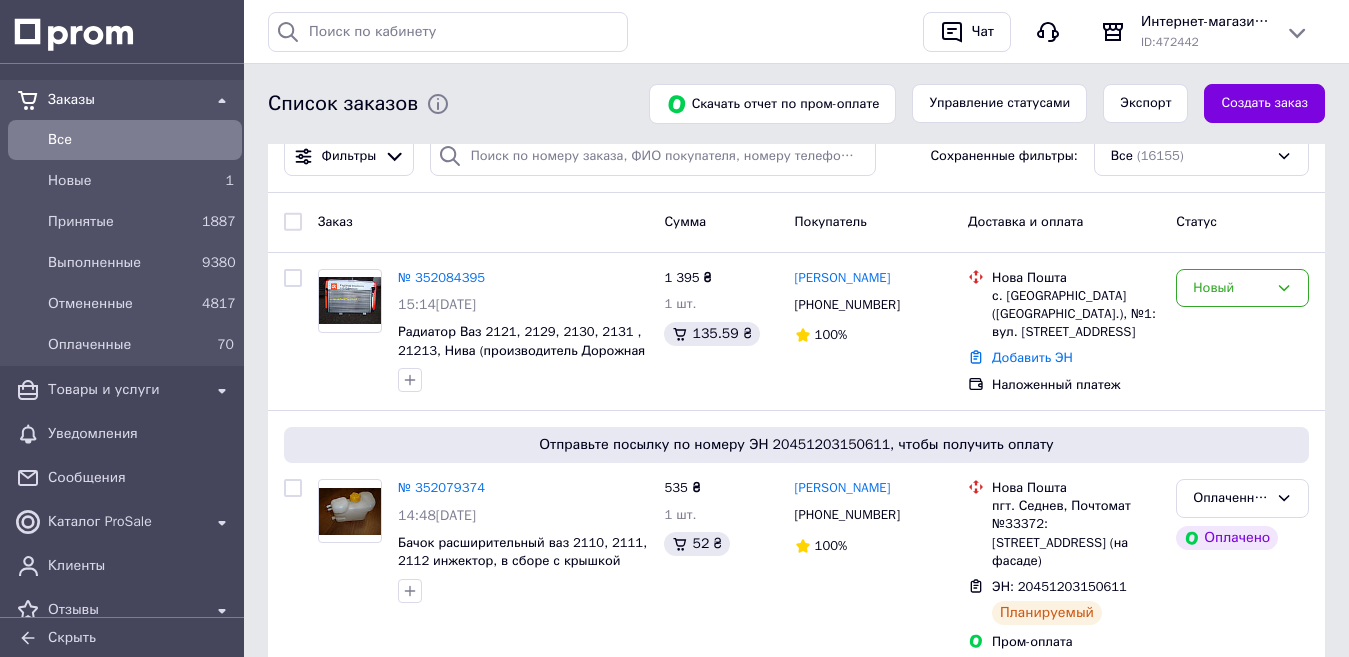 scroll, scrollTop: 0, scrollLeft: 0, axis: both 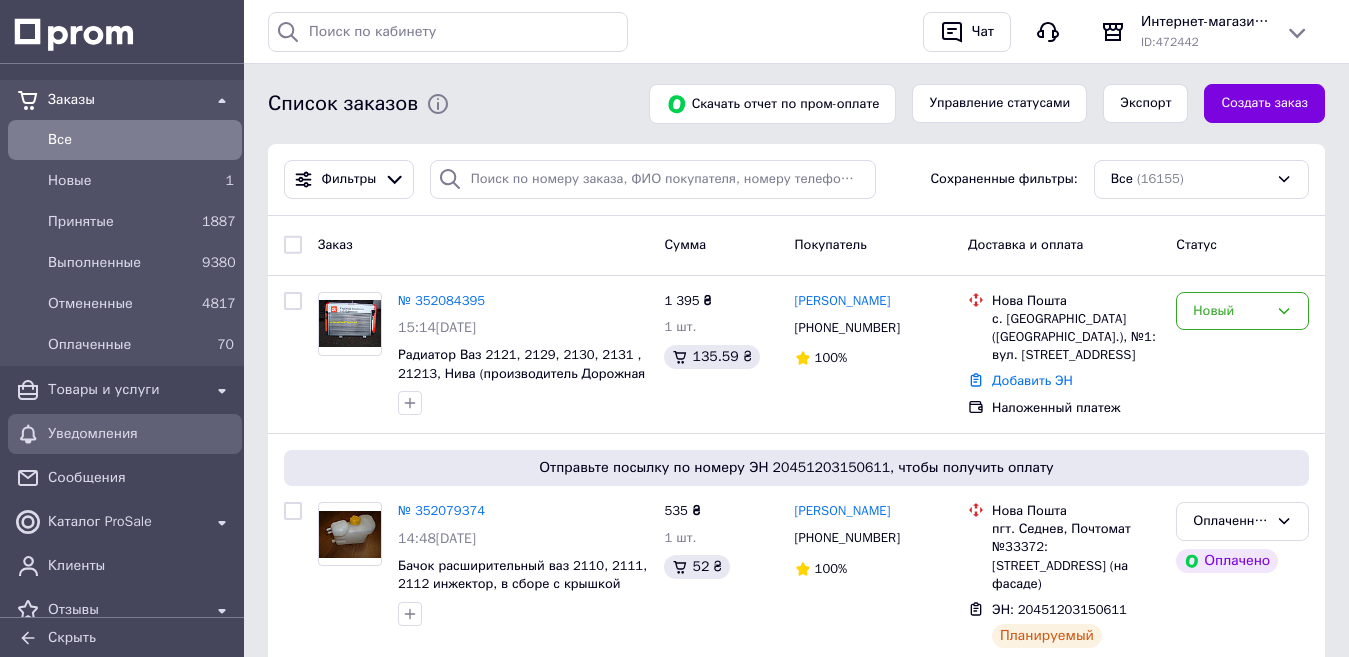 click on "Уведомления" at bounding box center (141, 434) 